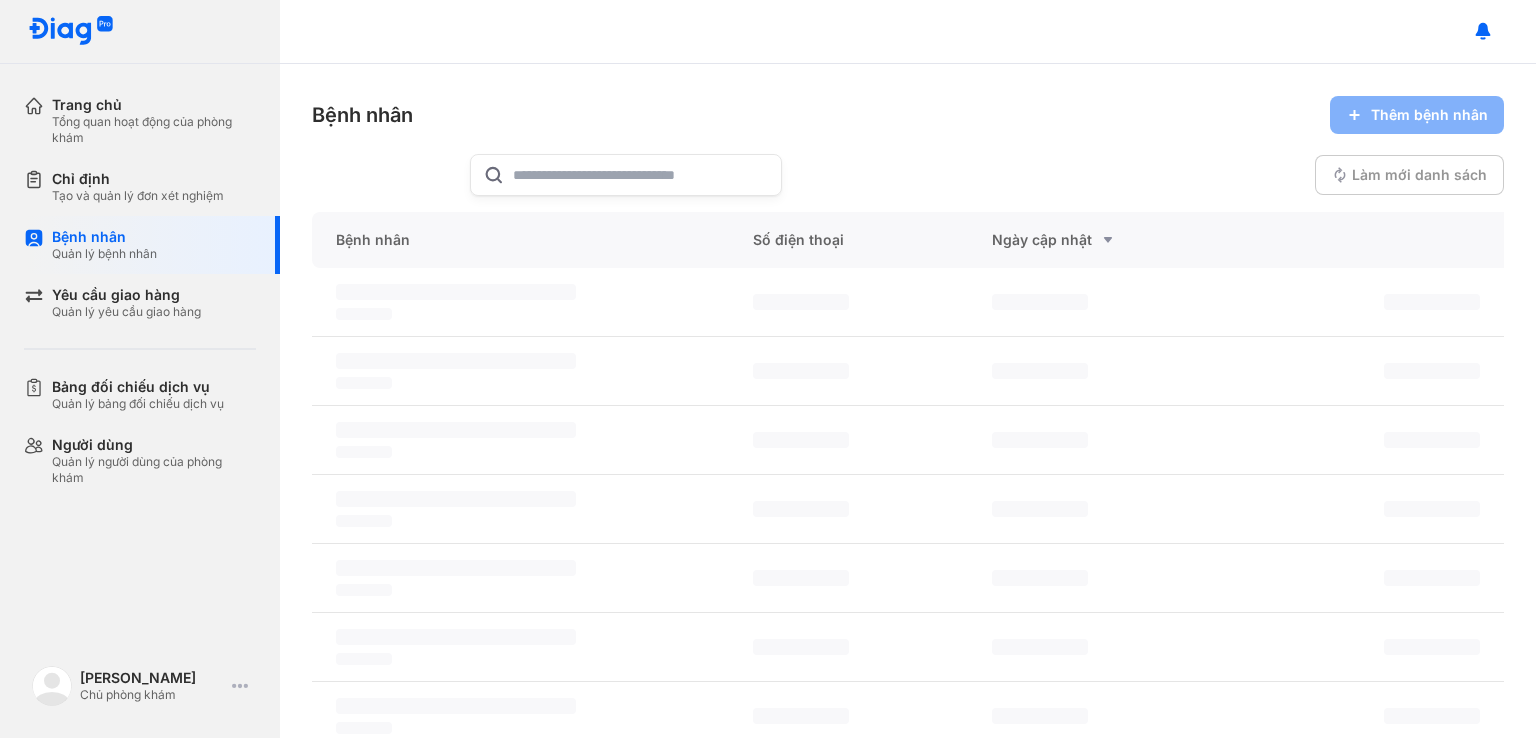 scroll, scrollTop: 0, scrollLeft: 0, axis: both 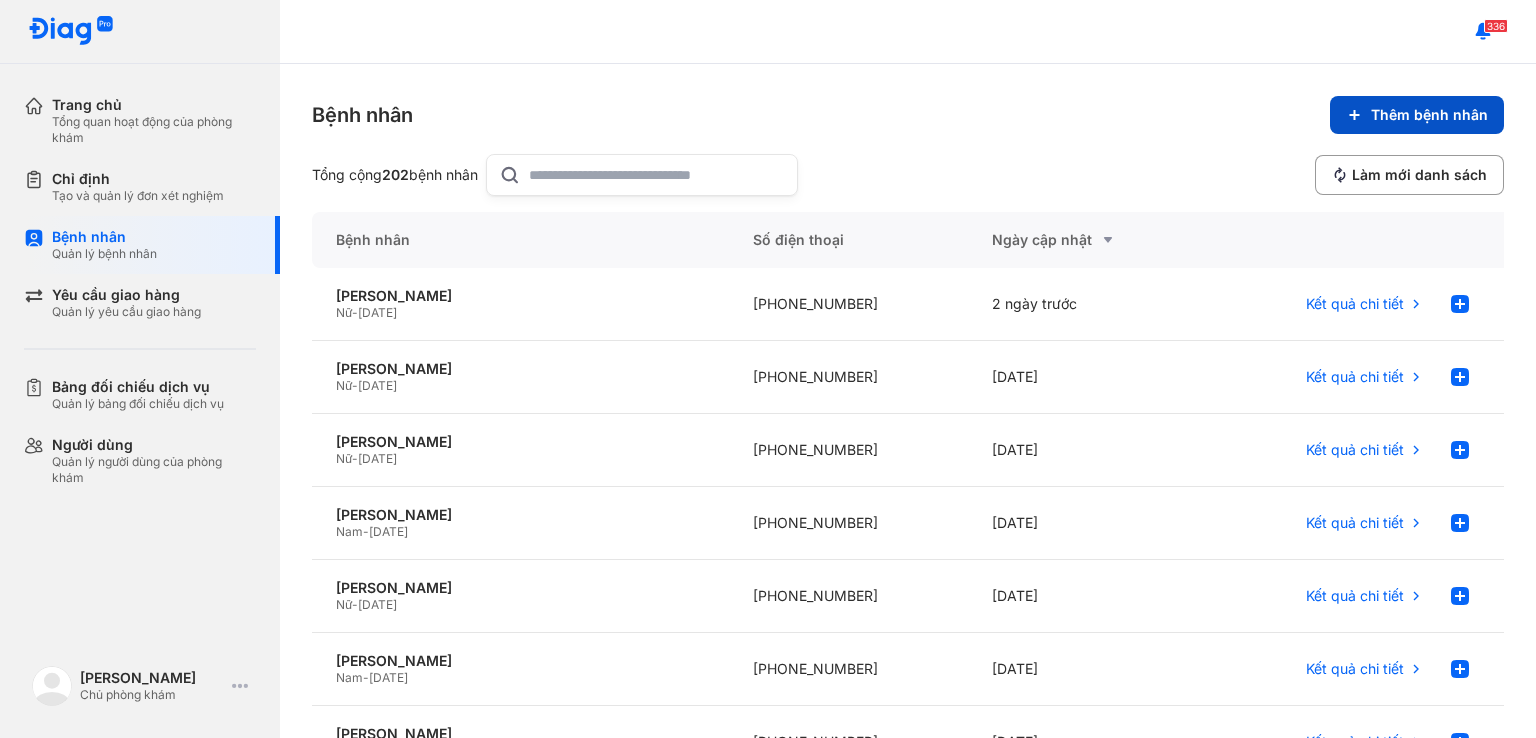 click on "Thêm bệnh nhân" 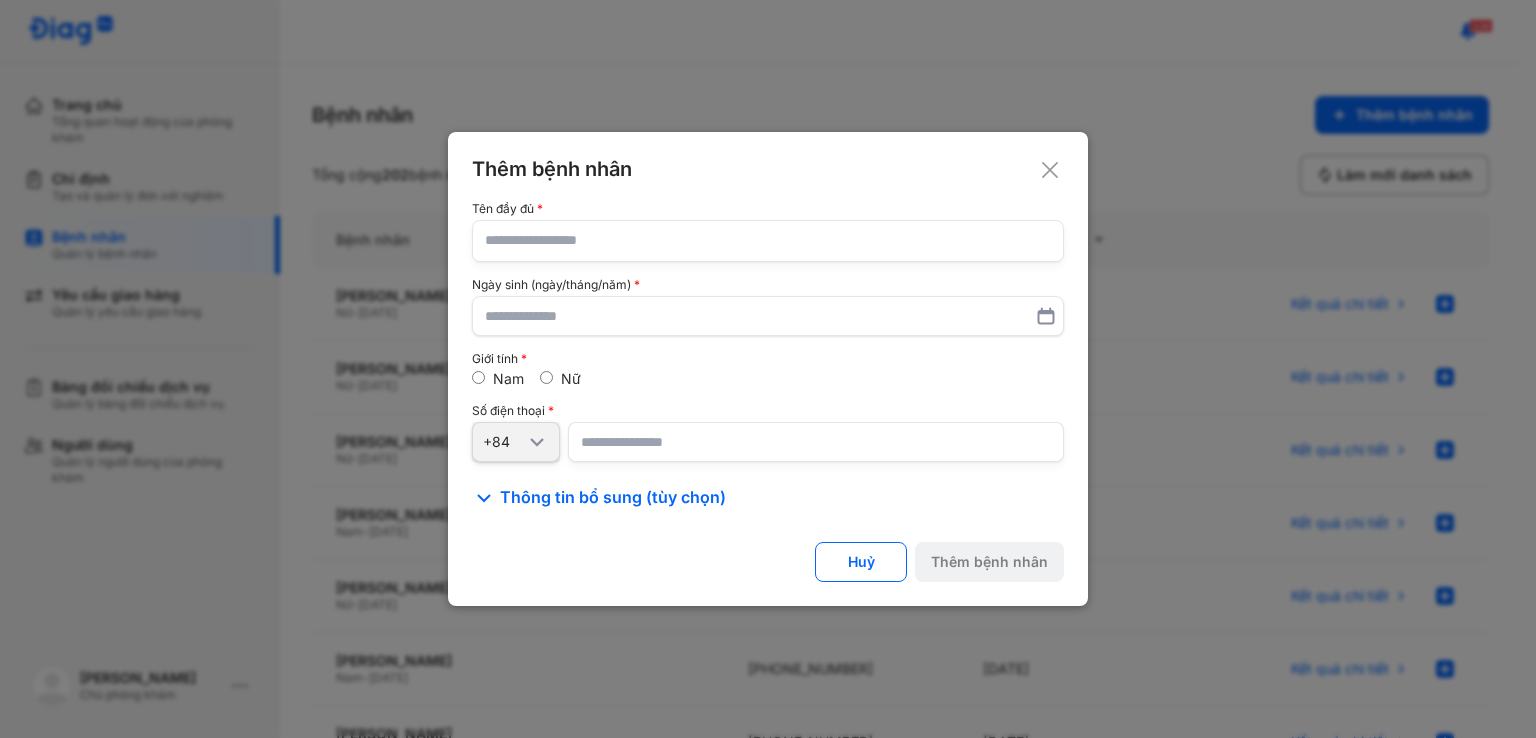 click 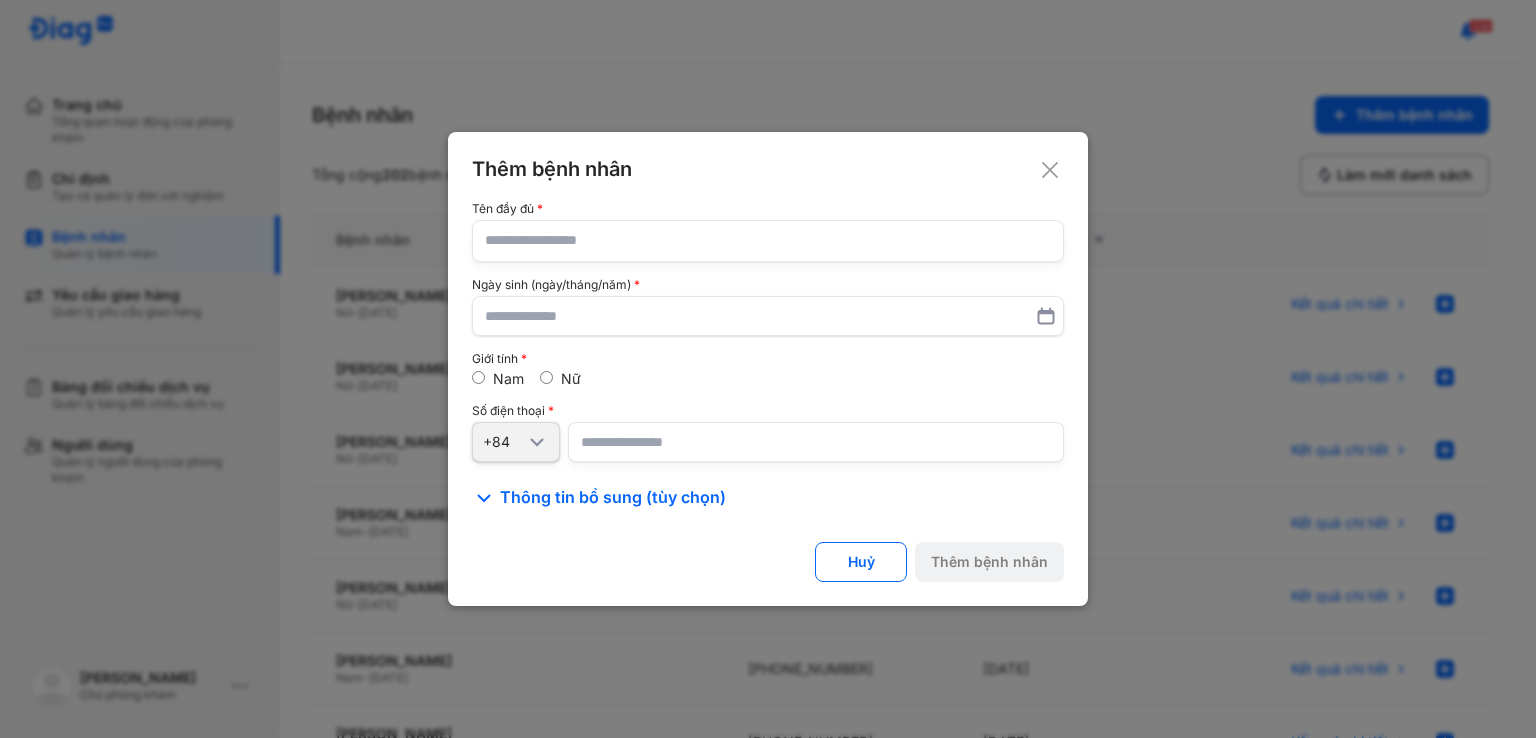 click 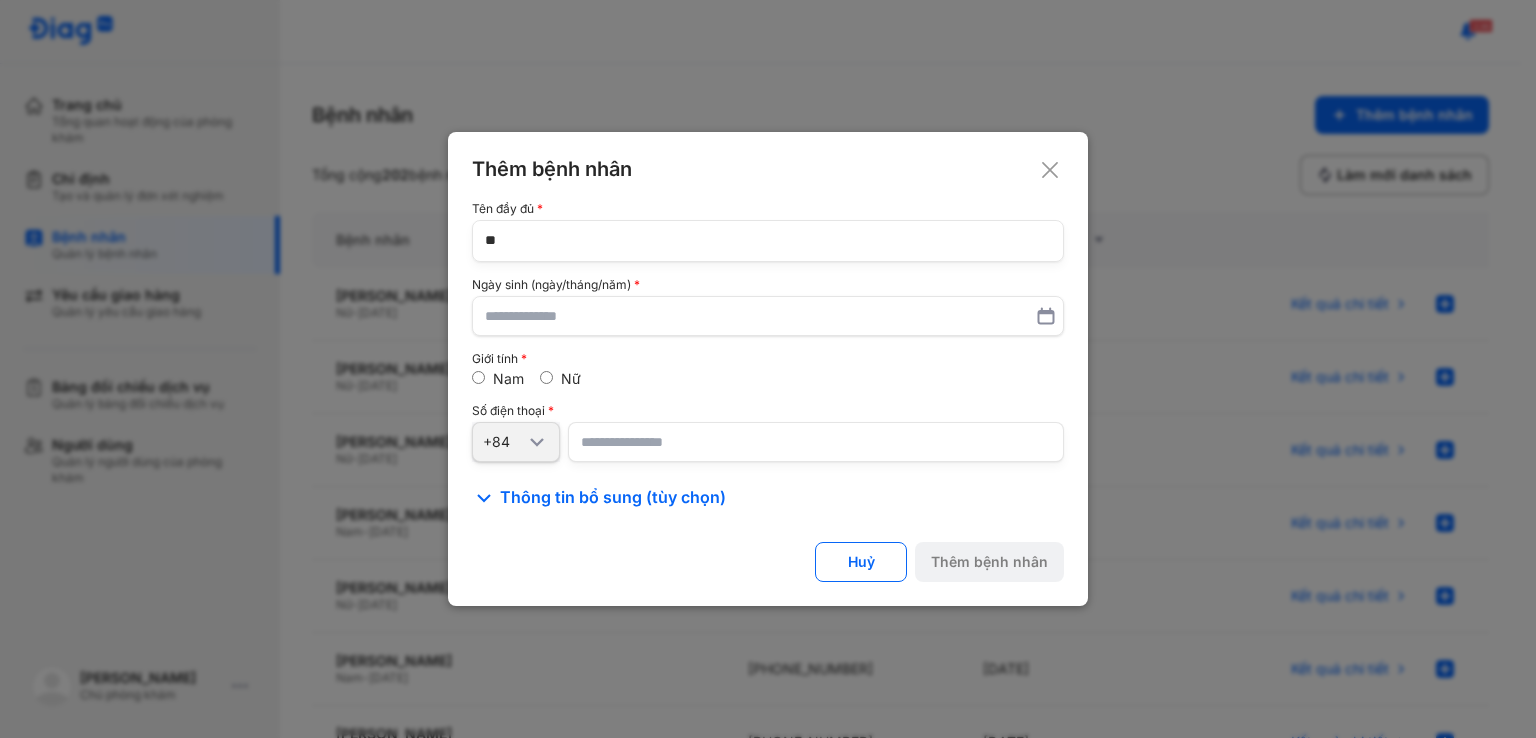 type on "*" 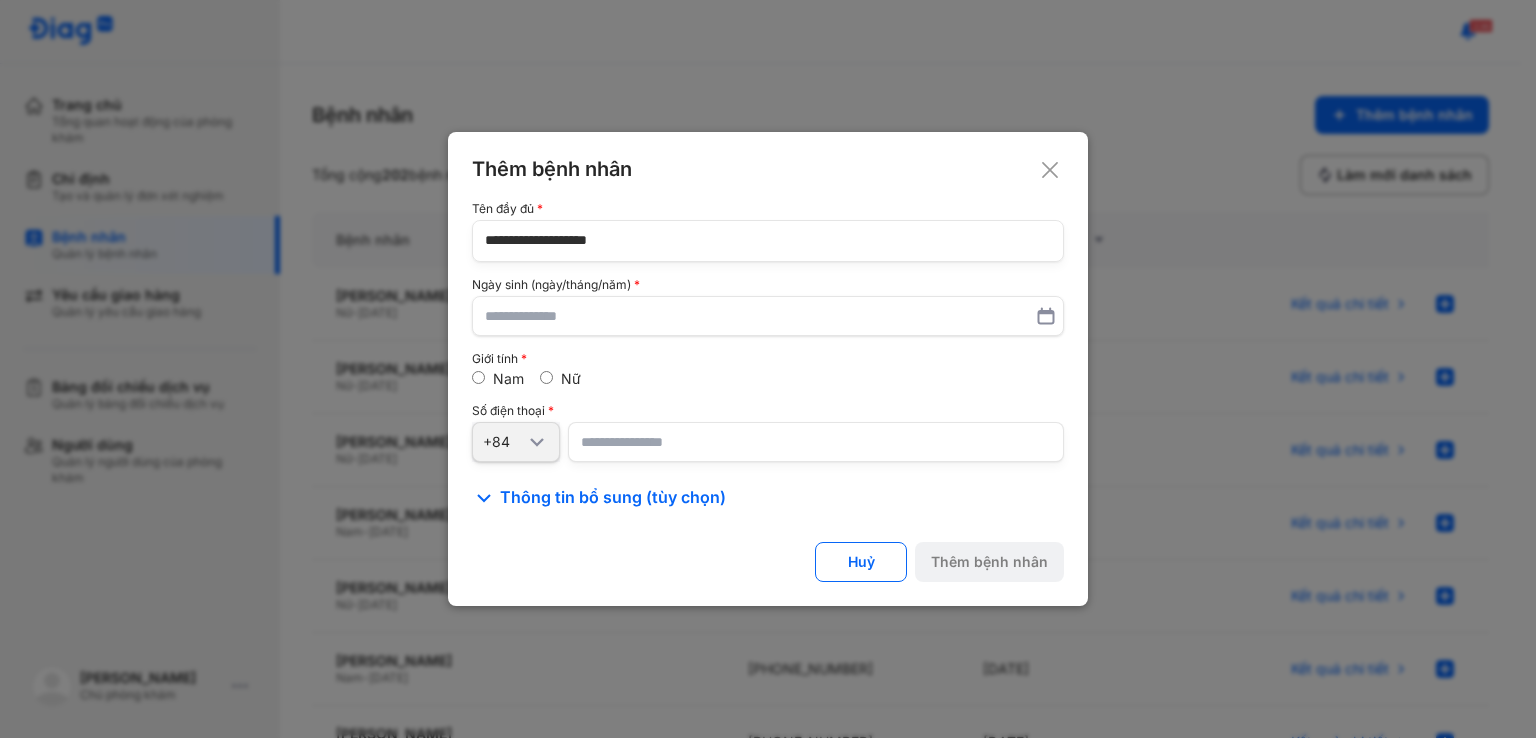 click on "**********" 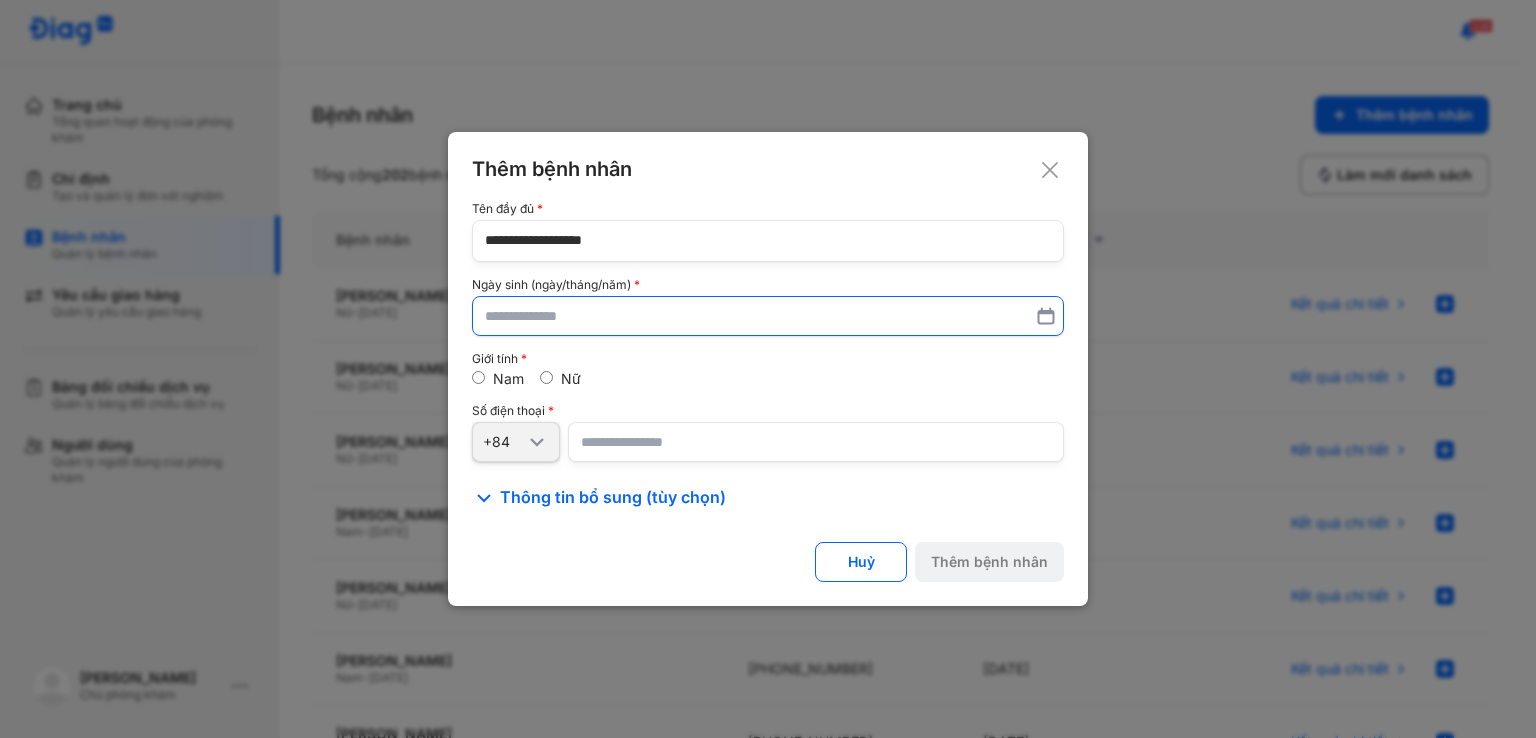 type on "**********" 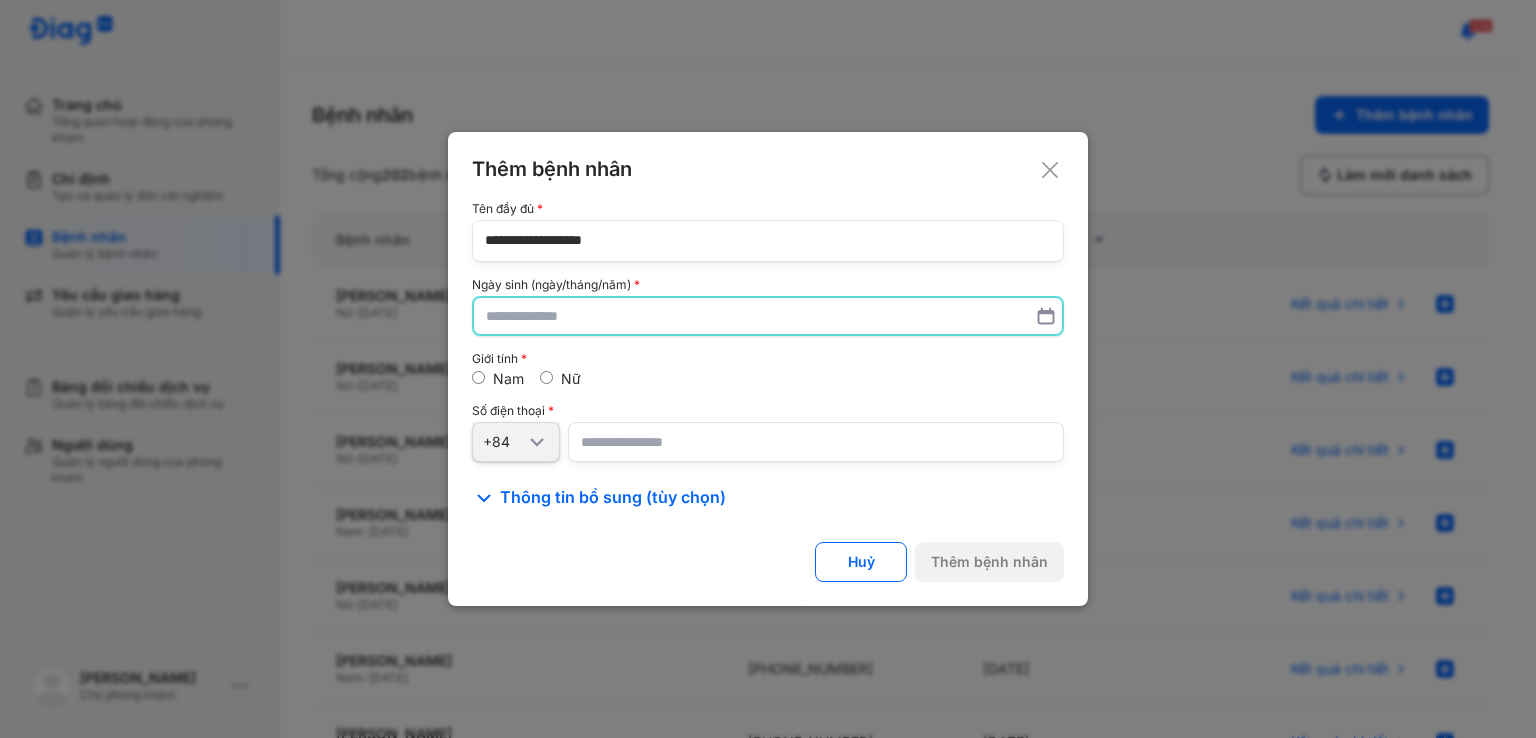 click at bounding box center [768, 316] 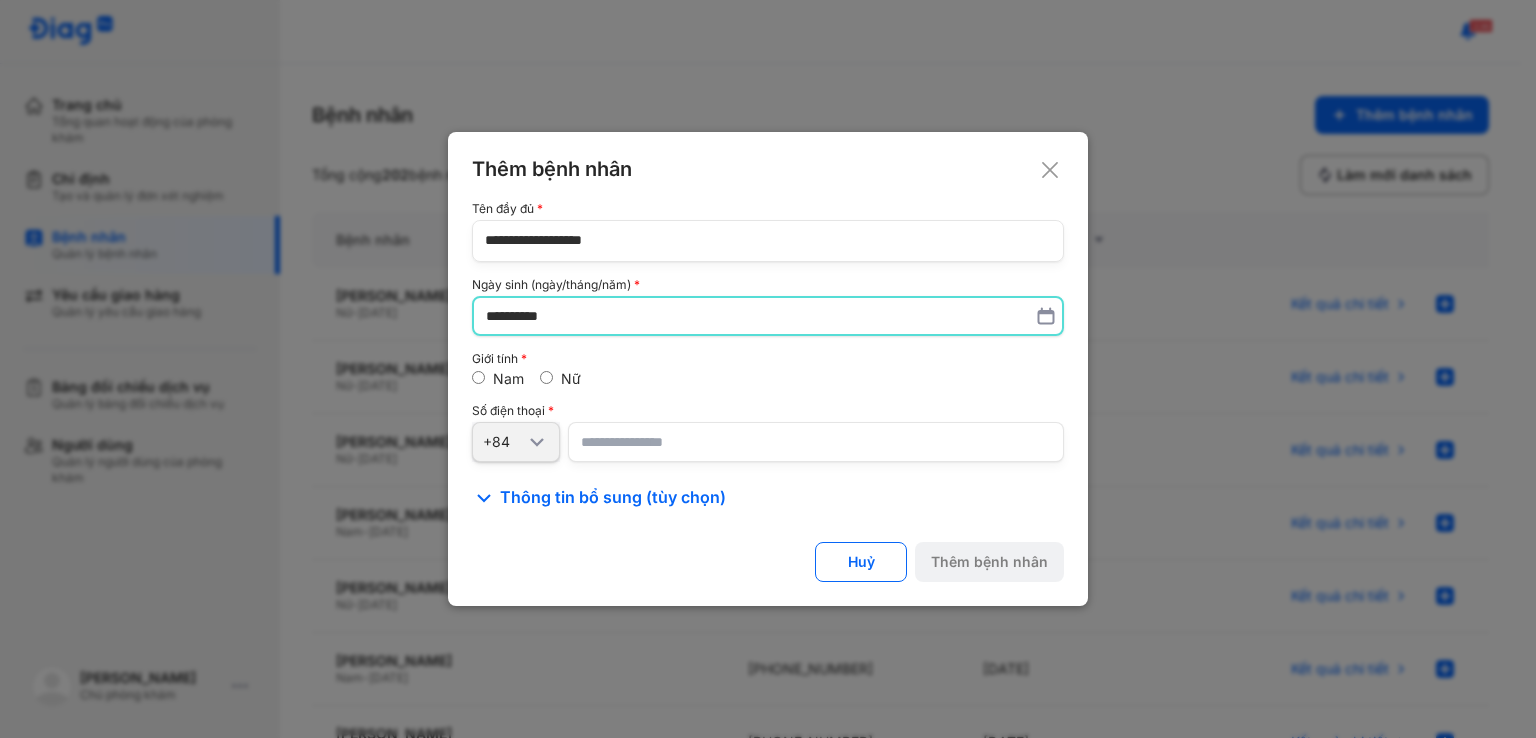 type on "**********" 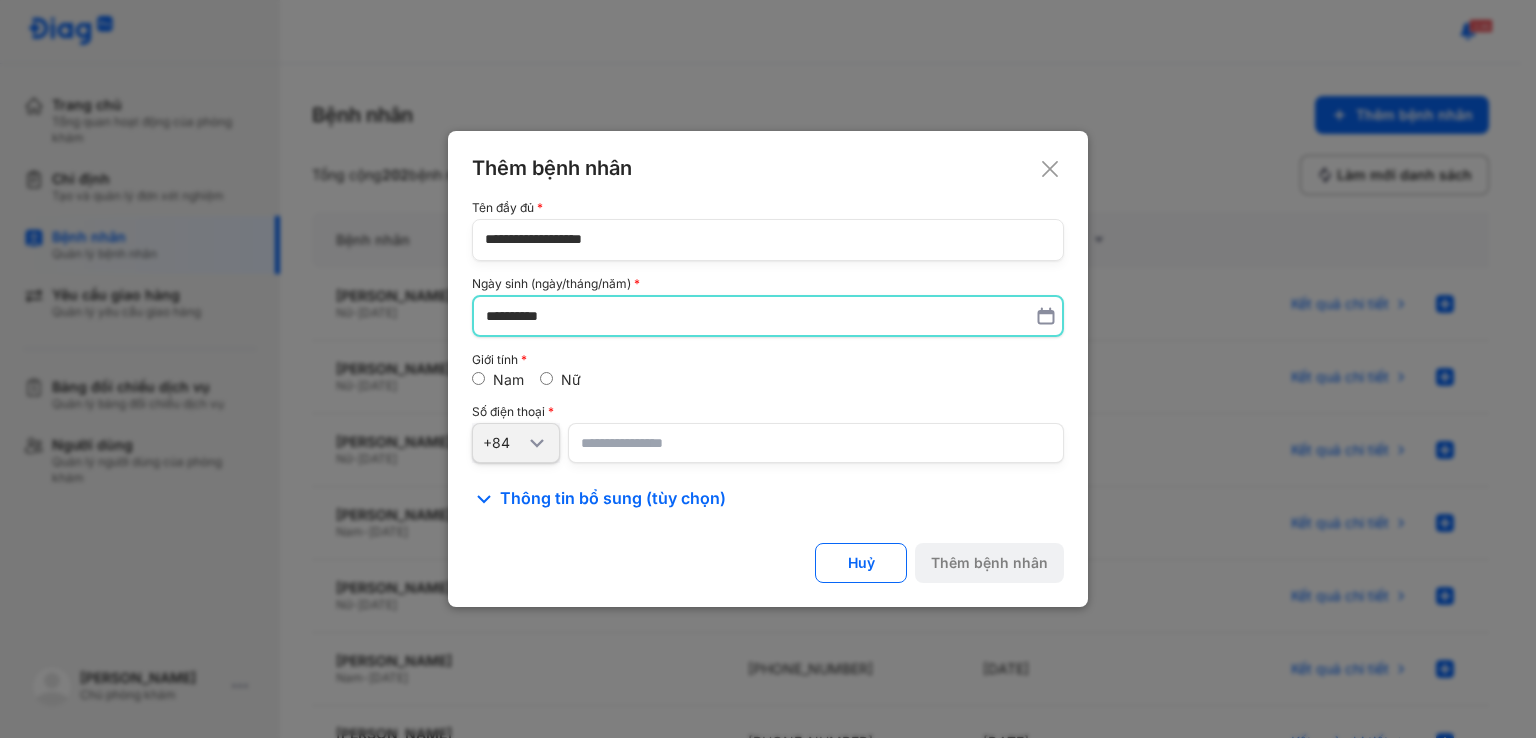 click on "Nữ" at bounding box center (560, 380) 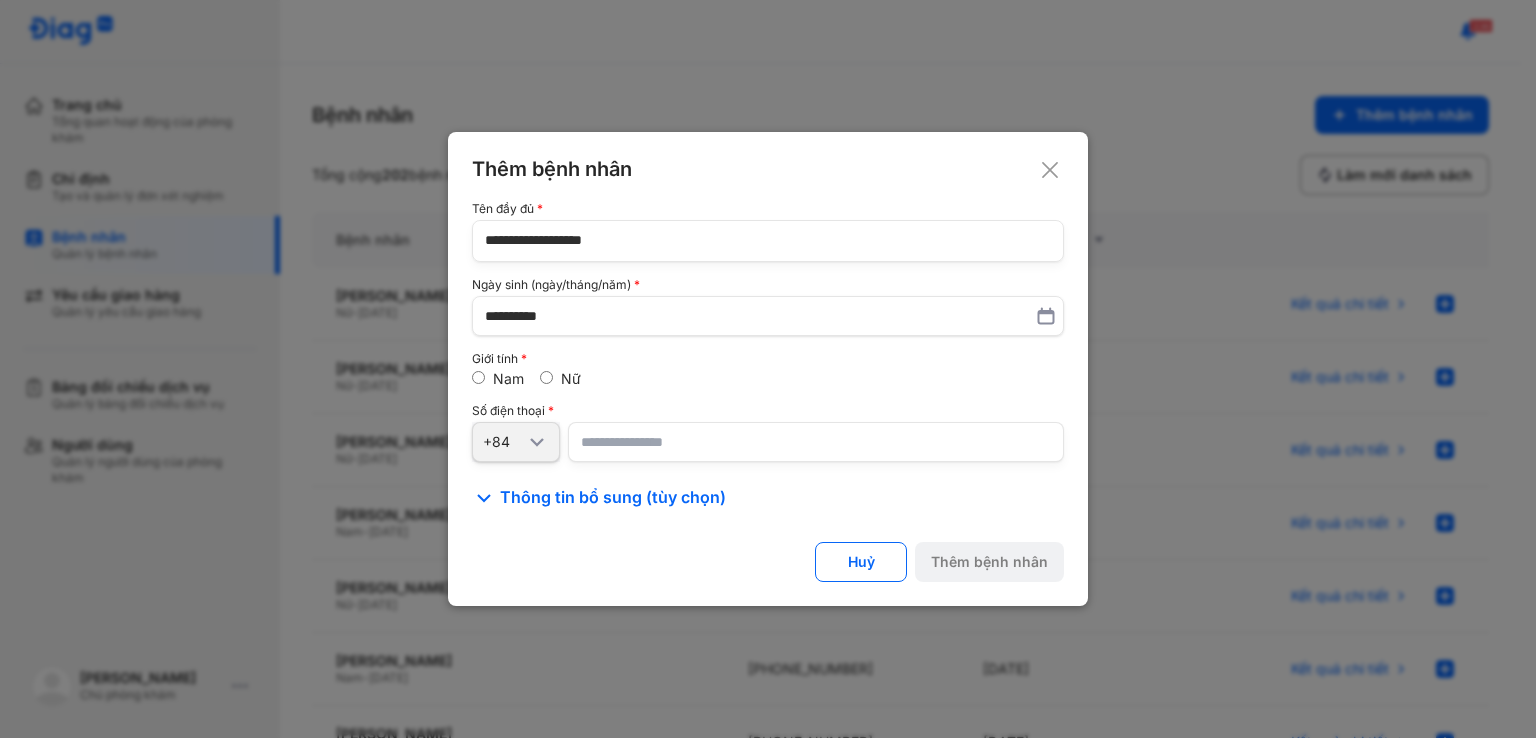click at bounding box center [816, 442] 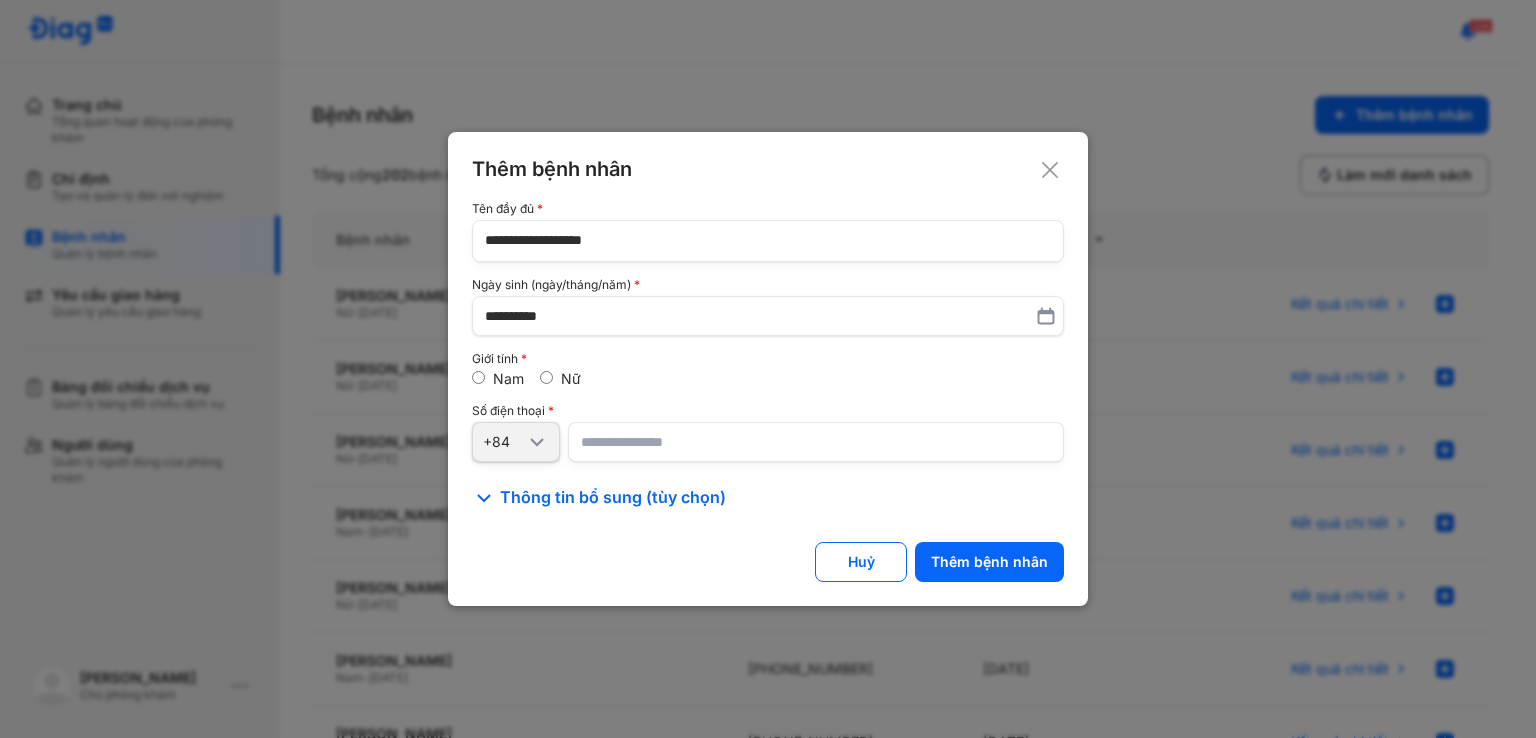 type on "**********" 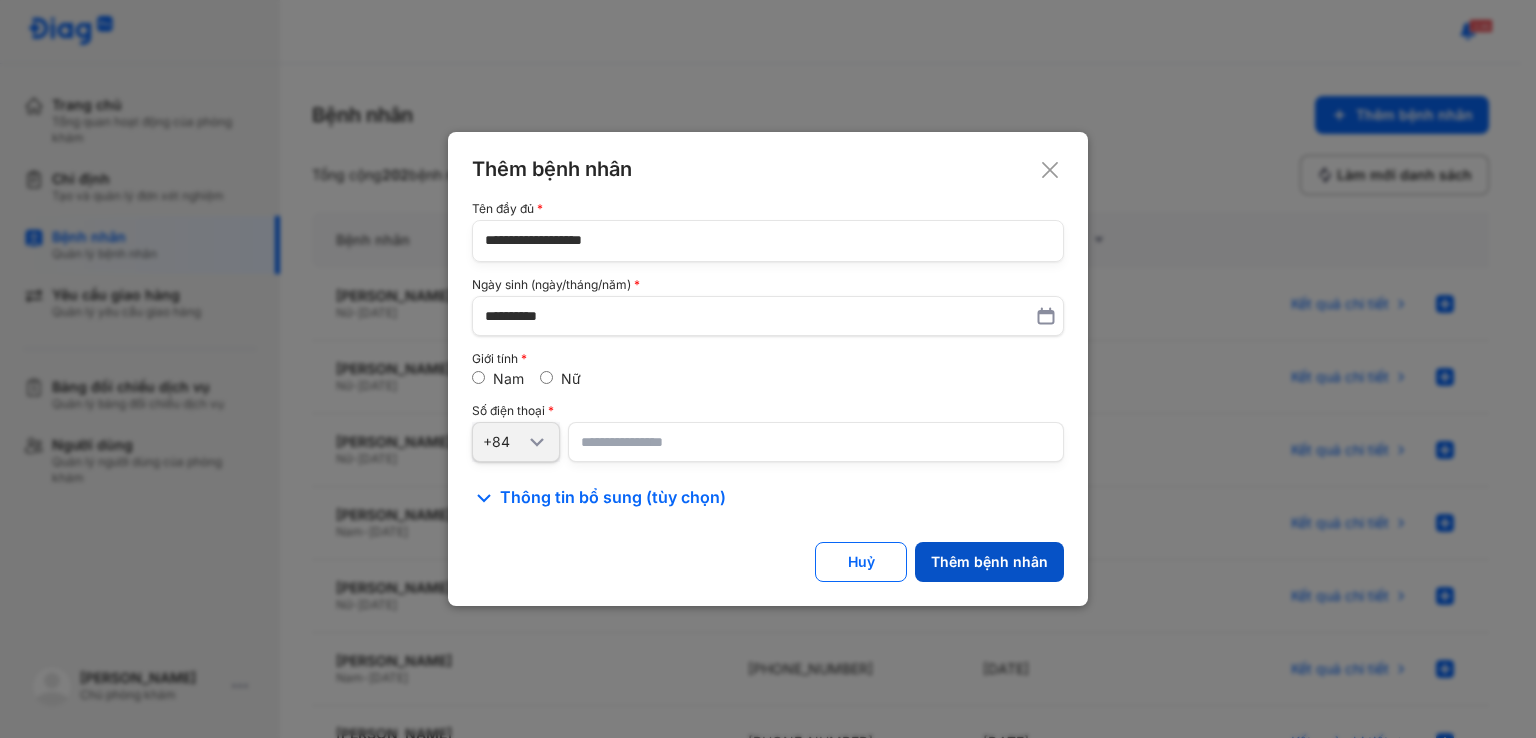 click on "Thêm bệnh nhân" at bounding box center [989, 562] 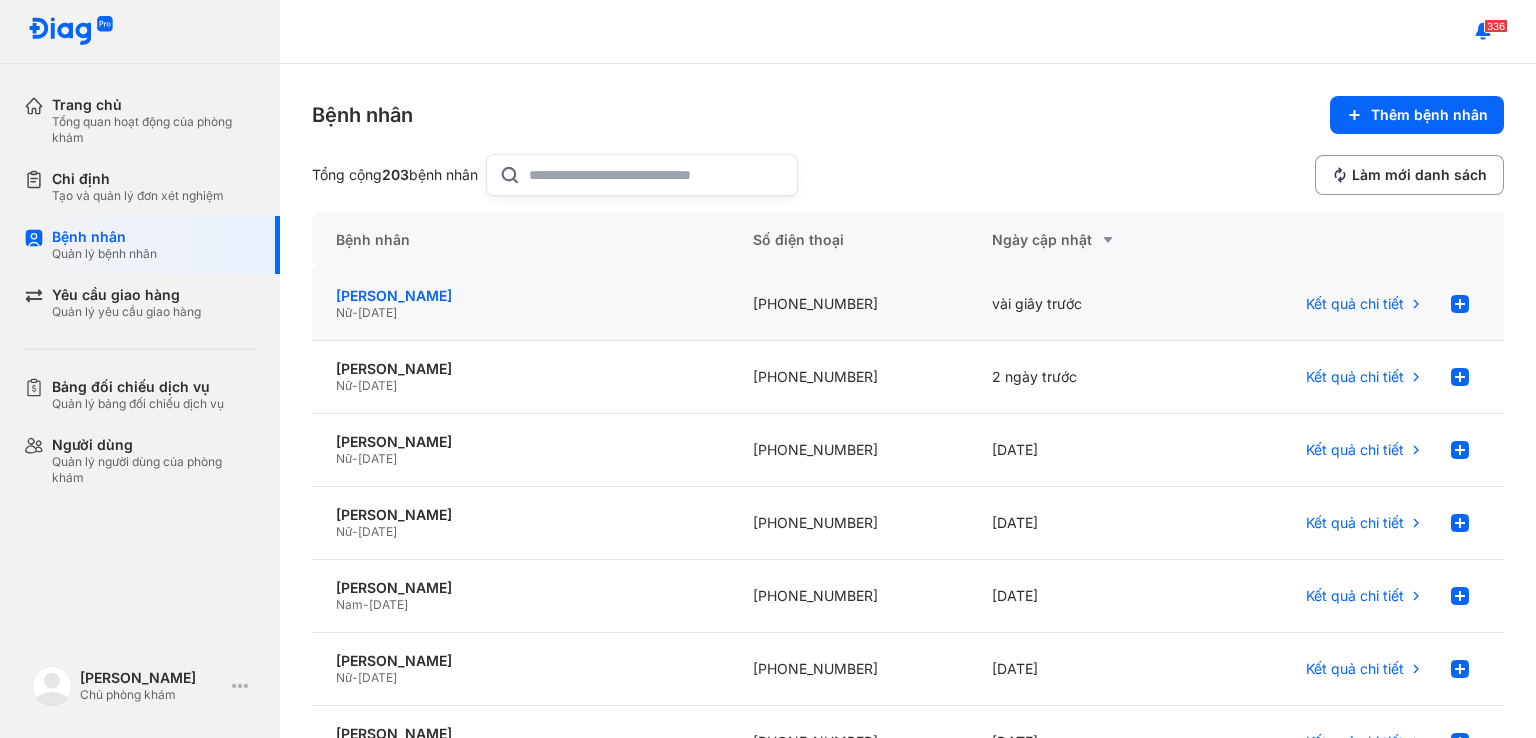 click on "[PERSON_NAME]" 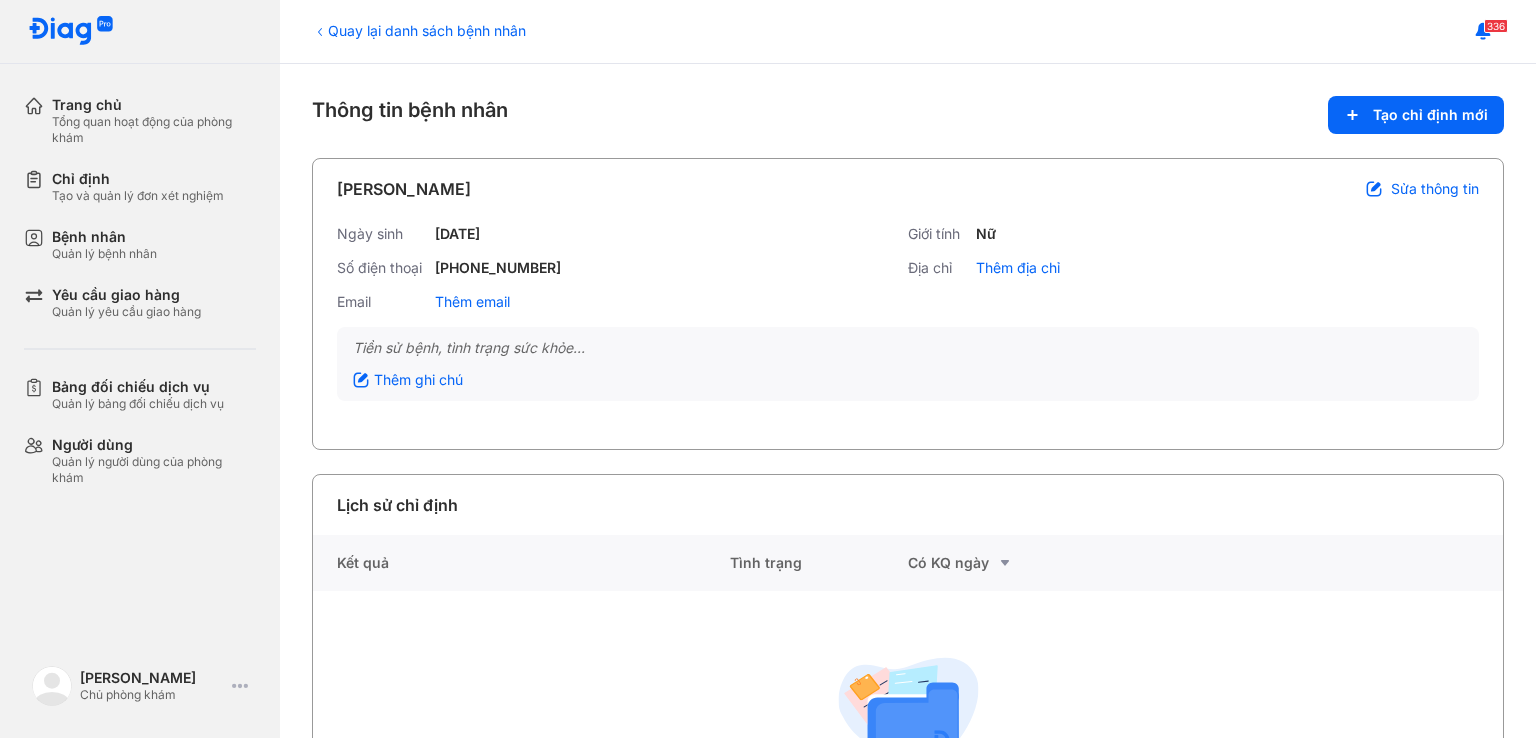 scroll, scrollTop: 0, scrollLeft: 0, axis: both 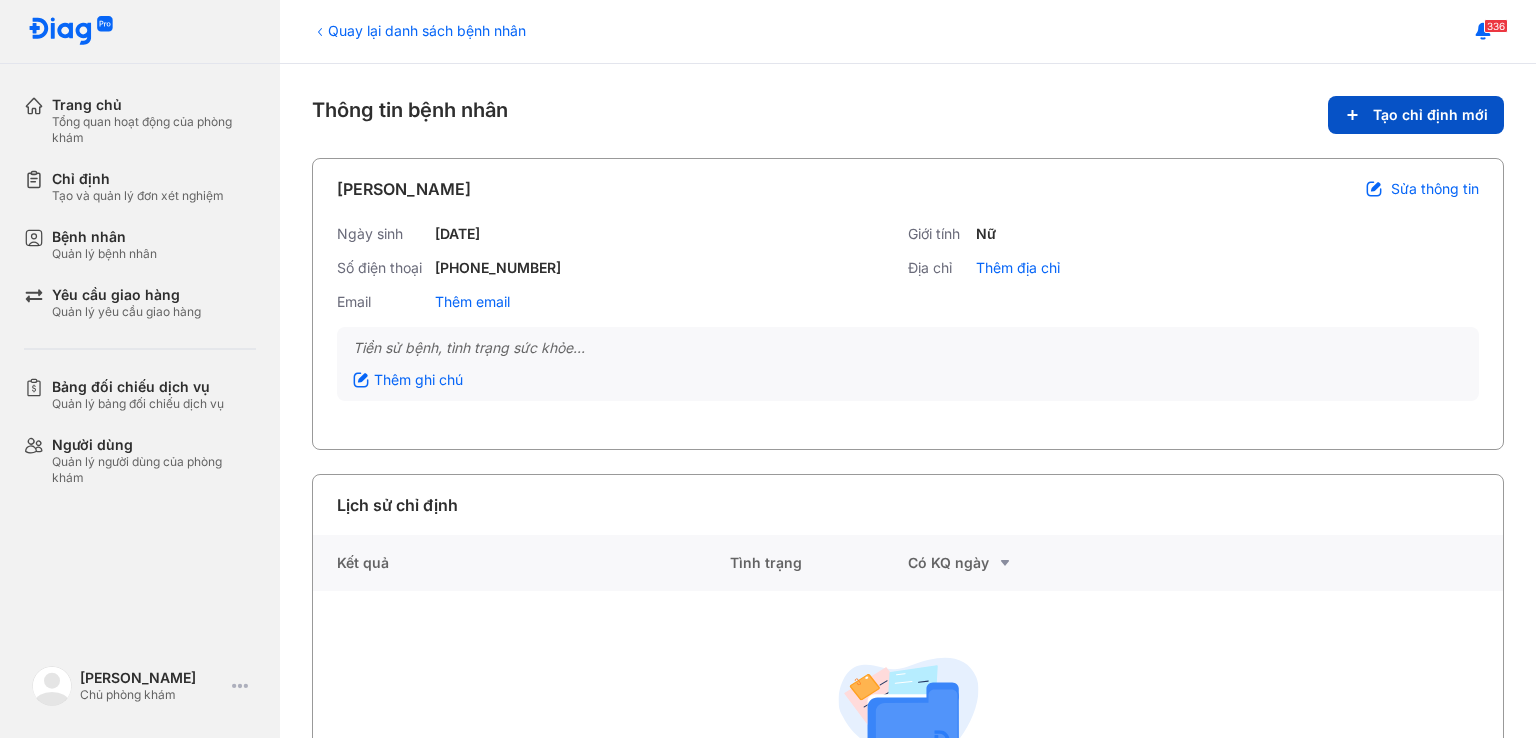 click on "Tạo chỉ định mới" 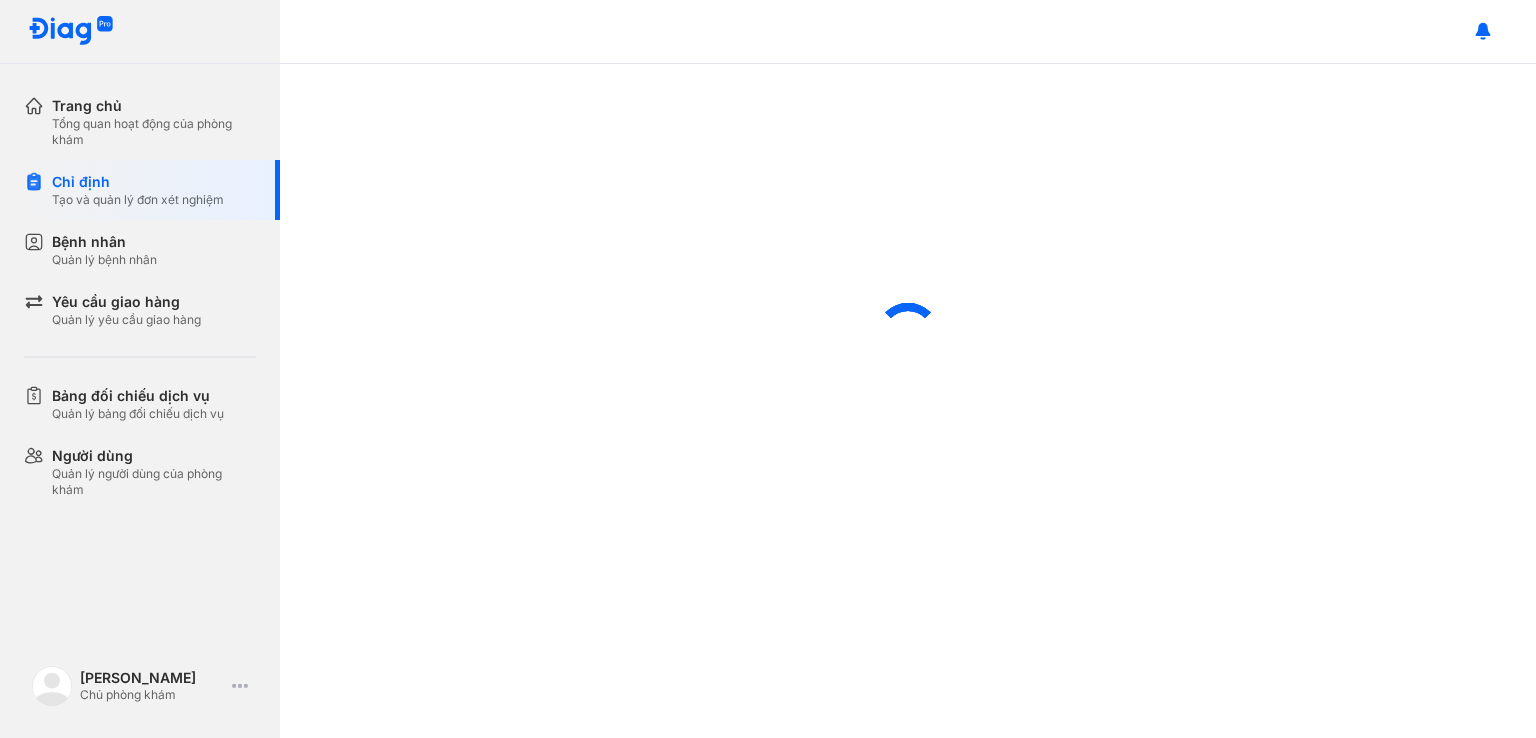 scroll, scrollTop: 0, scrollLeft: 0, axis: both 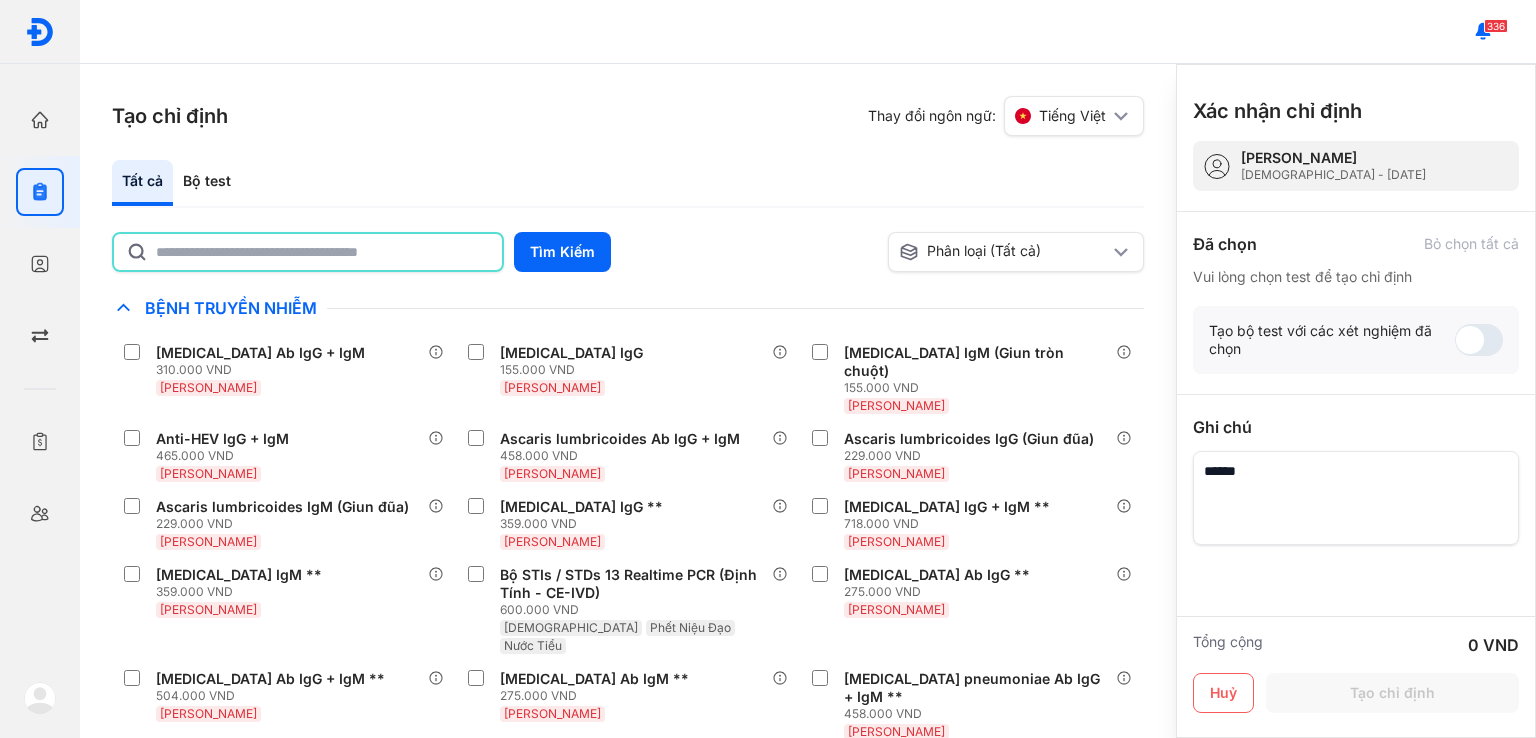 click 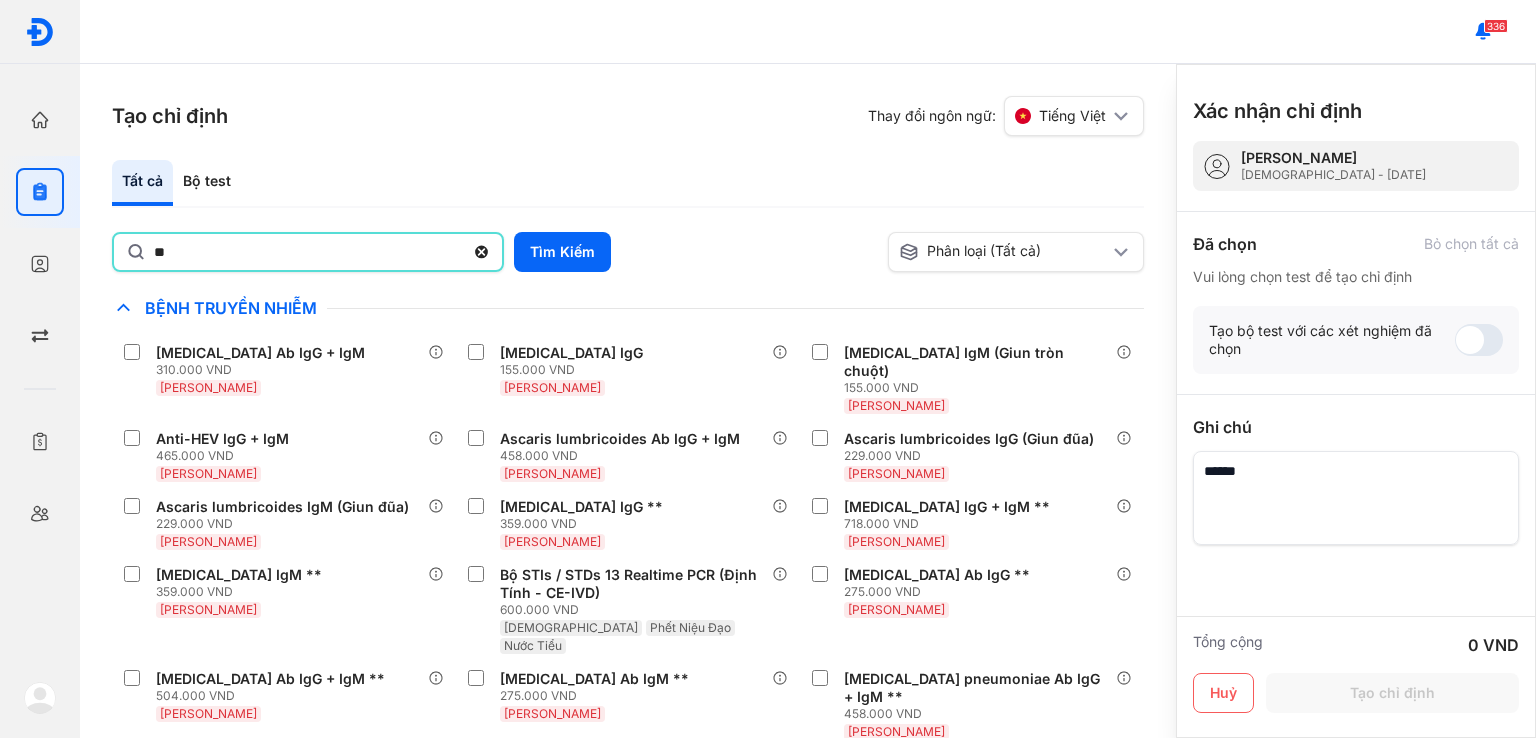 type on "*" 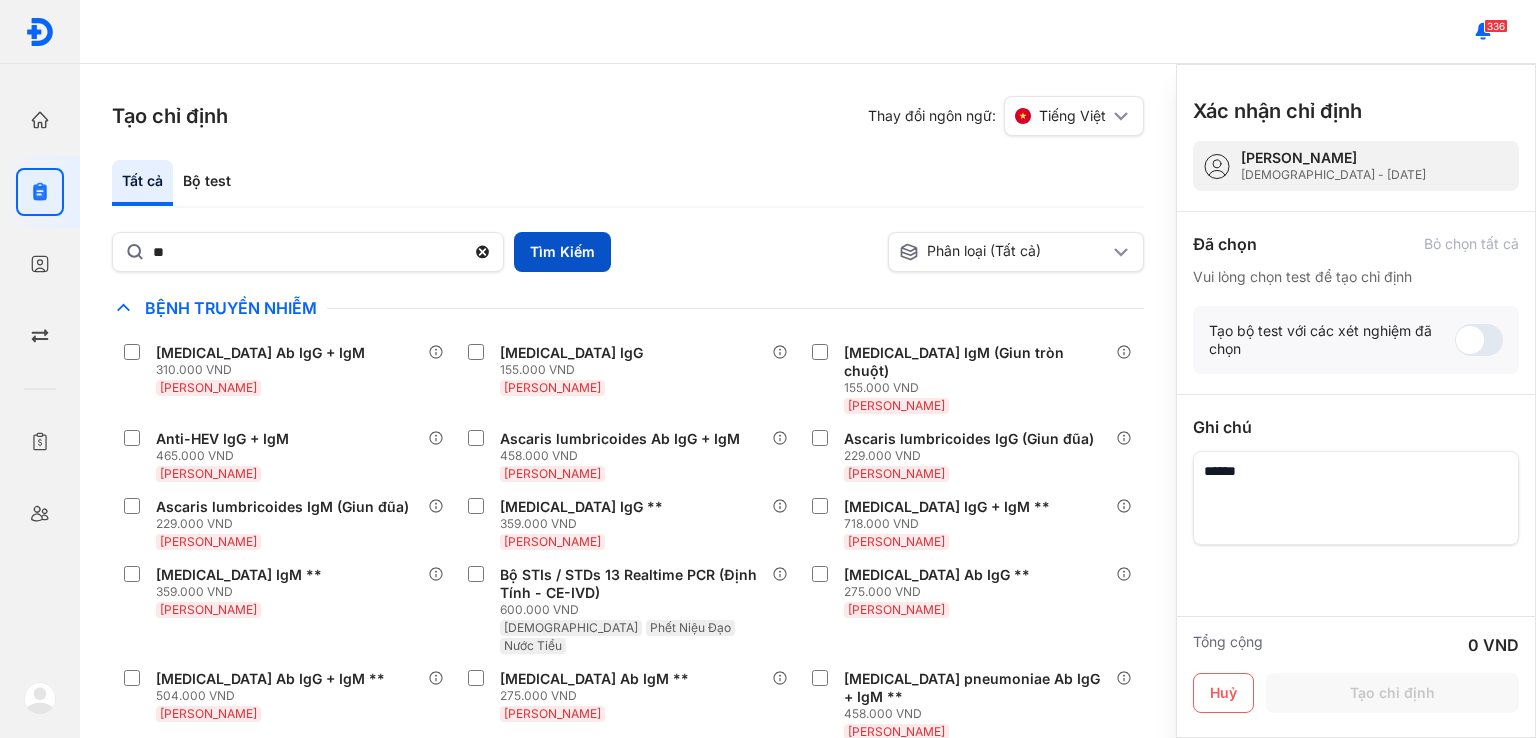 click on "Tìm Kiếm" at bounding box center (562, 252) 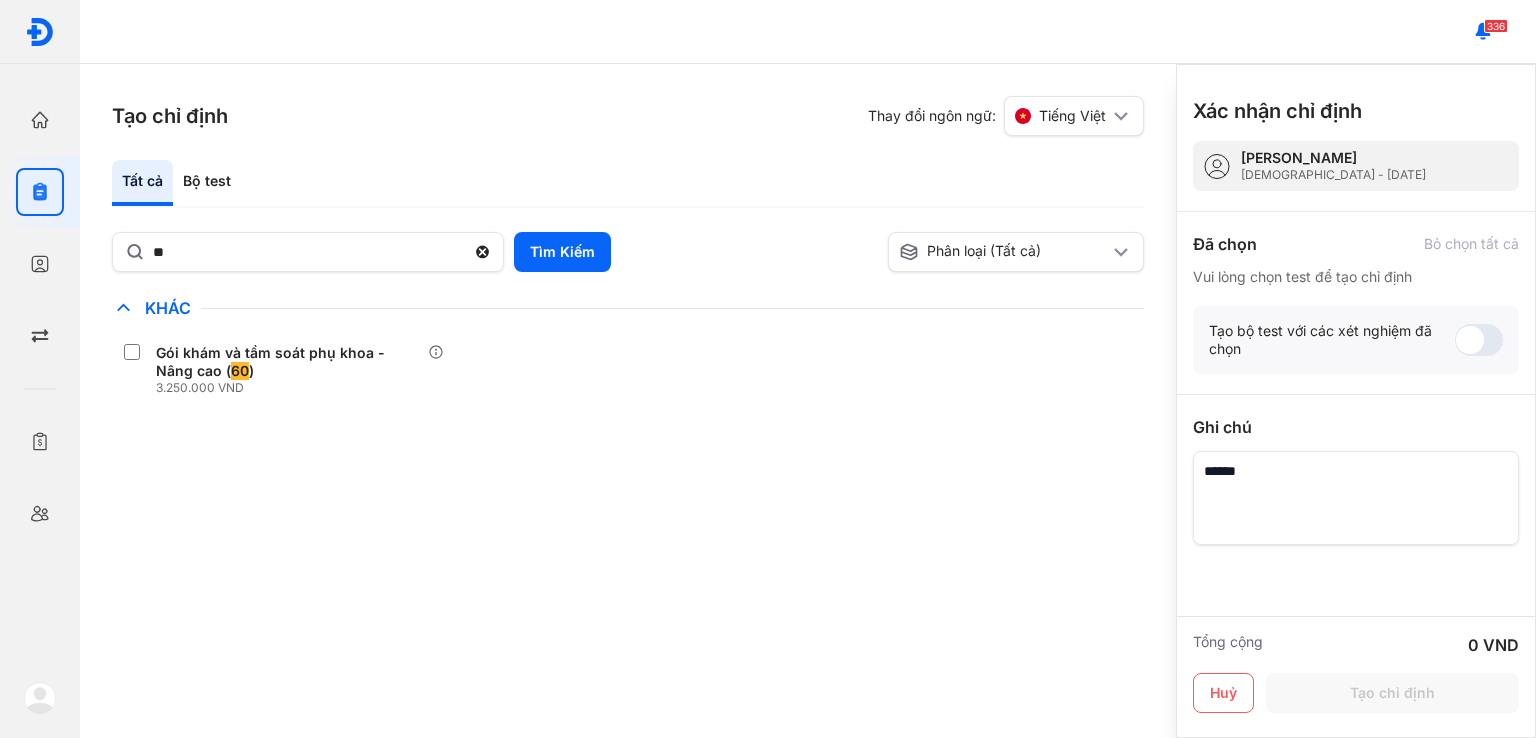 click on "Tất cả Bộ test ** Tìm Kiếm  Phân loại (Tất cả) Lưu làm chế độ xem mặc định Chỉ định nhiều nhất Bệnh Truyền Nhiễm Chẩn Đoán Hình Ảnh Chất Gây Nghiện COVID Di Truyền Dị Ứng Điện Di Độc Chất Đông Máu Gan Hô Hấp Huyết Học Khác Gói khám và tầm soát phụ khoa - Nâng cao ( 60 ) 3.250.000 VND Ký Sinh Trùng Nội Tiết Tố & Hóoc-môn Sản Phụ Khoa Sàng Lọc Tiền Sinh STIs Sức Khỏe Nam Giới Thận Tiểu Đường Tim Mạch Tổng Quát Tuyến Giáp Tự Miễn Ung Thư Vi Chất Vi Sinh Viêm Gan Yếu Tố Viêm Tầm soát viêm gan siêu vi B, C 2 Xét nghiệm HCV Ab miễn dịch tự động, HBsAb định lượng Thêm vào chỉ định Theo dõi sốt xuất huyết 3 Xét nghiệm Đo hoạt độ ALT (GPT) [Huyết Thanh]*, Định lượng AST (GOT) [Huyết Thanh]*, Tổng phân tích tế bào máu ngoại vi bằng hệ thống tự động Thêm vào chỉ định Tổng quát 02" at bounding box center [628, 294] 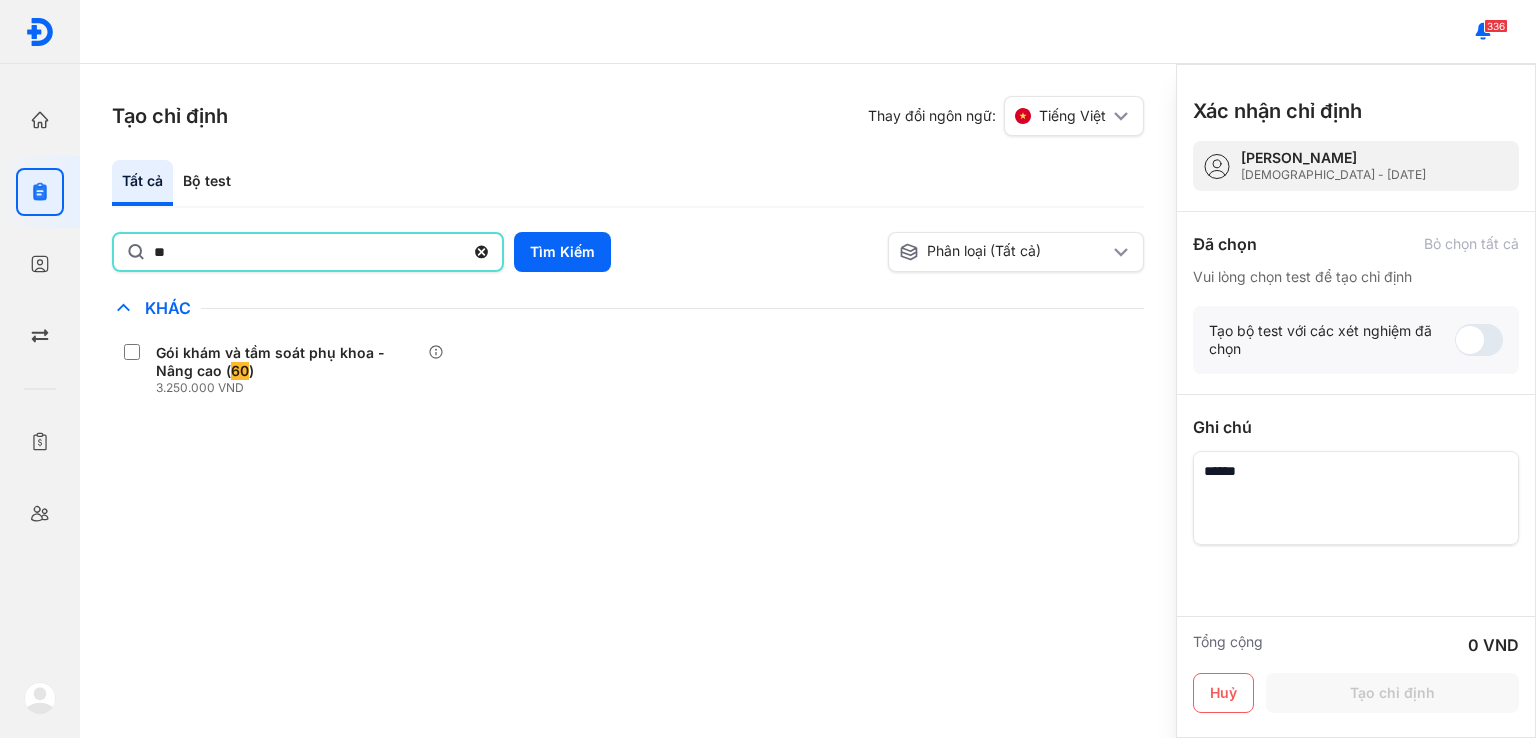 click on "**" 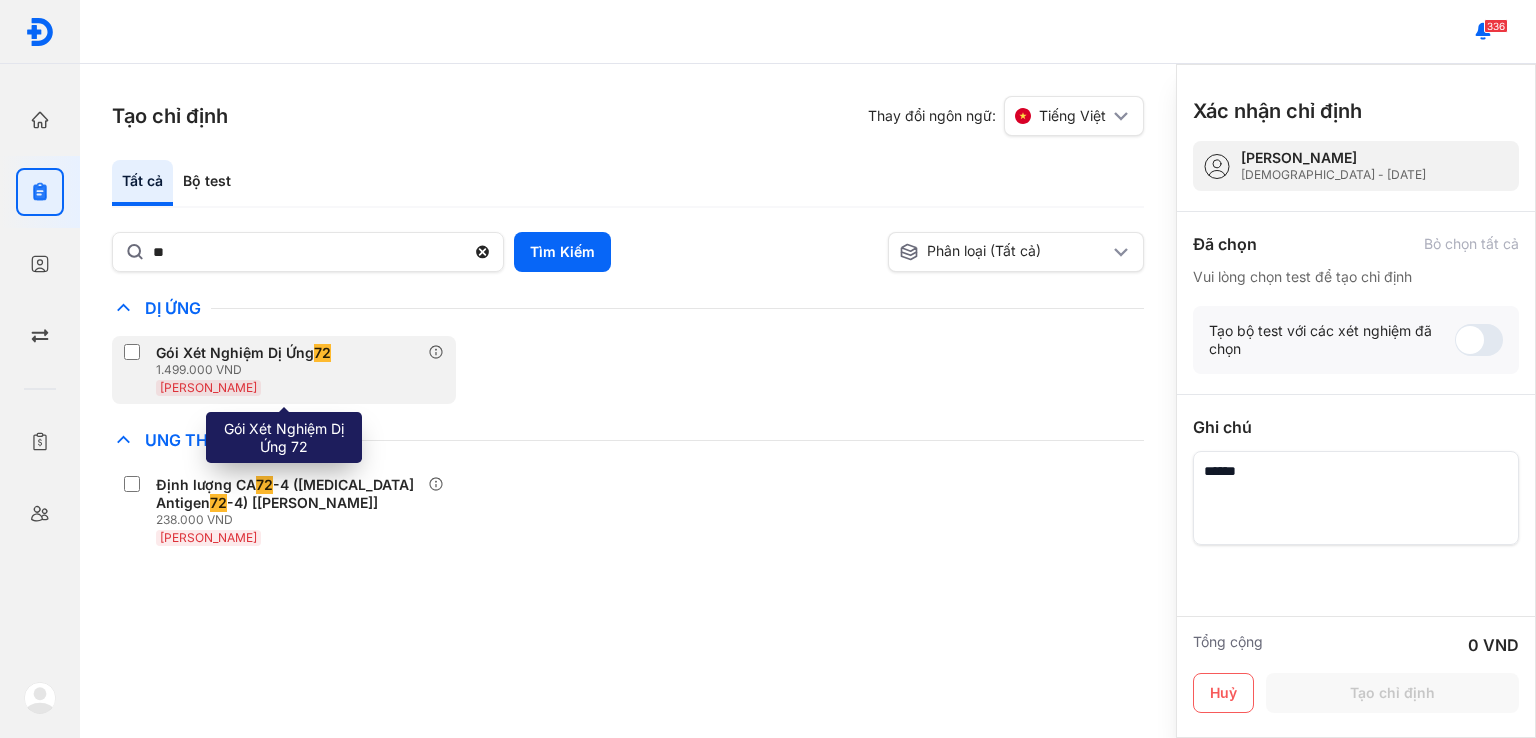 click on "1.499.000 VND" at bounding box center [247, 370] 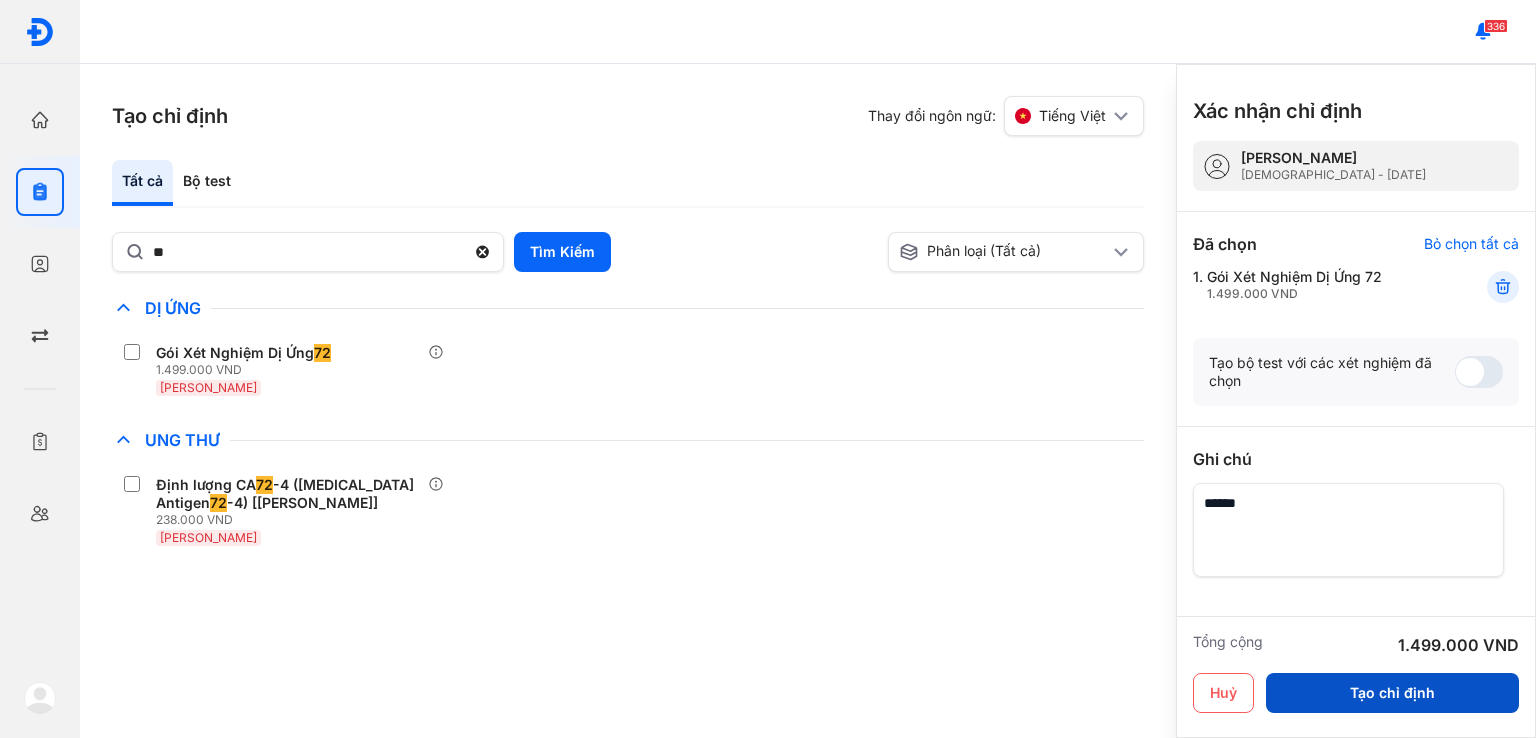 click on "Tạo chỉ định" at bounding box center (1392, 693) 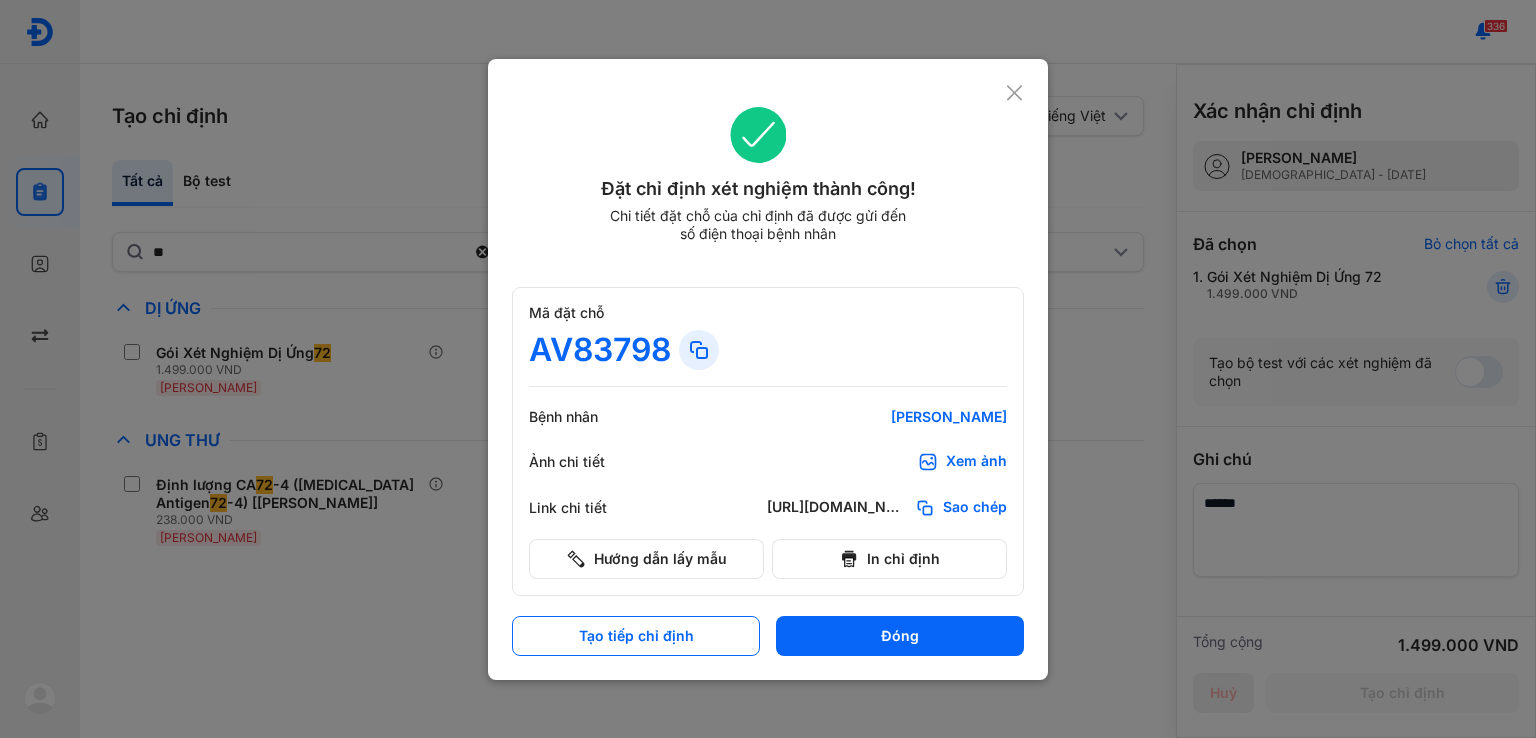 scroll, scrollTop: 0, scrollLeft: 0, axis: both 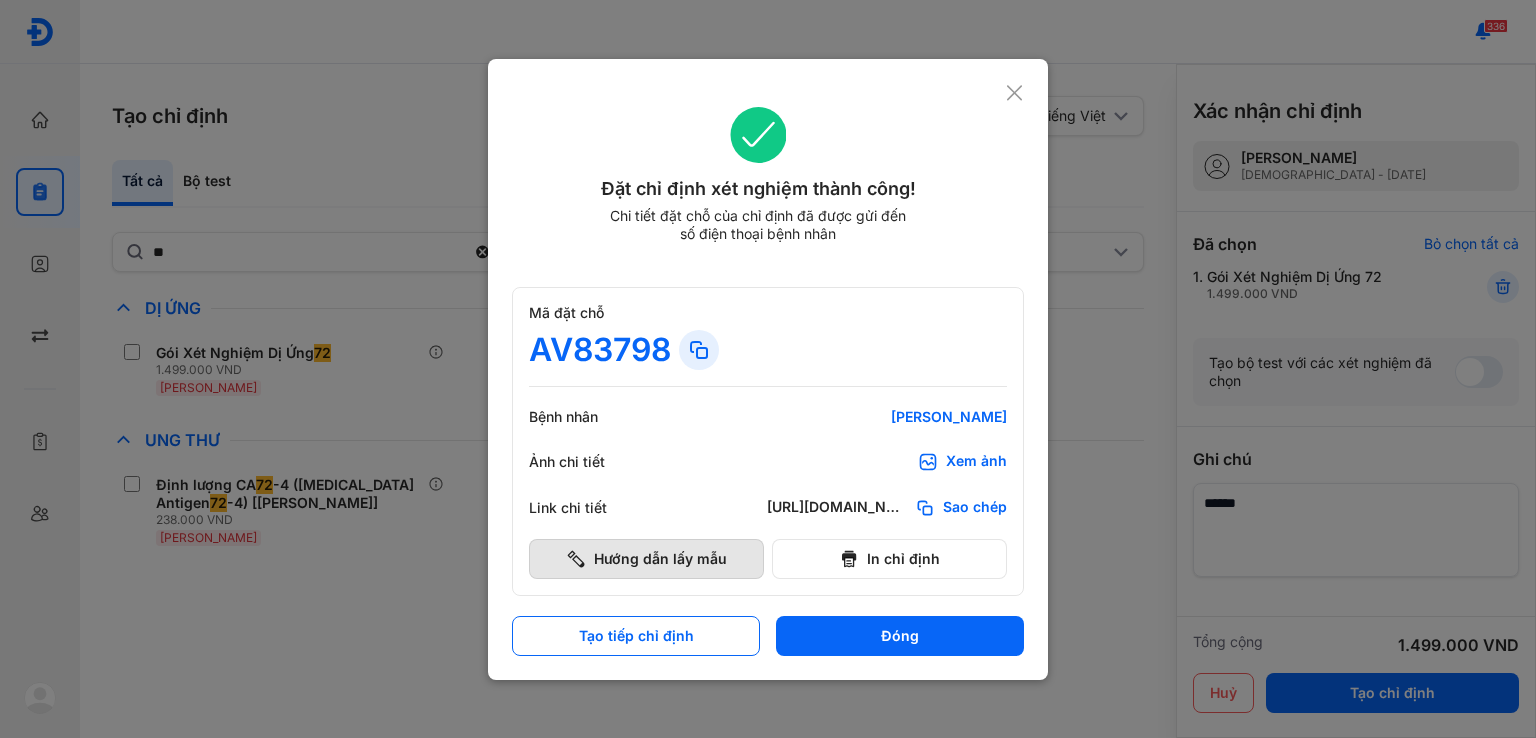 click on "Hướng dẫn lấy mẫu" at bounding box center (646, 559) 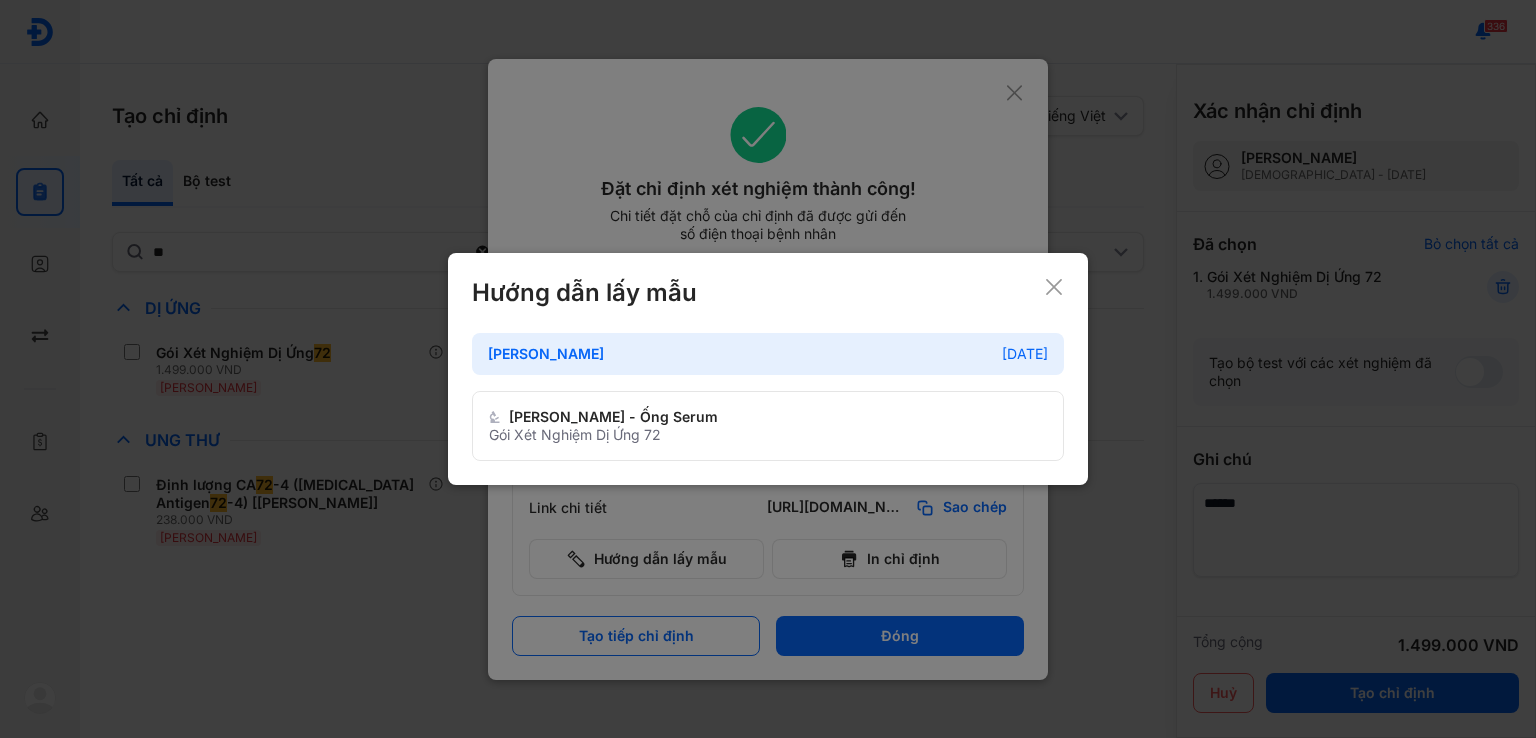 click 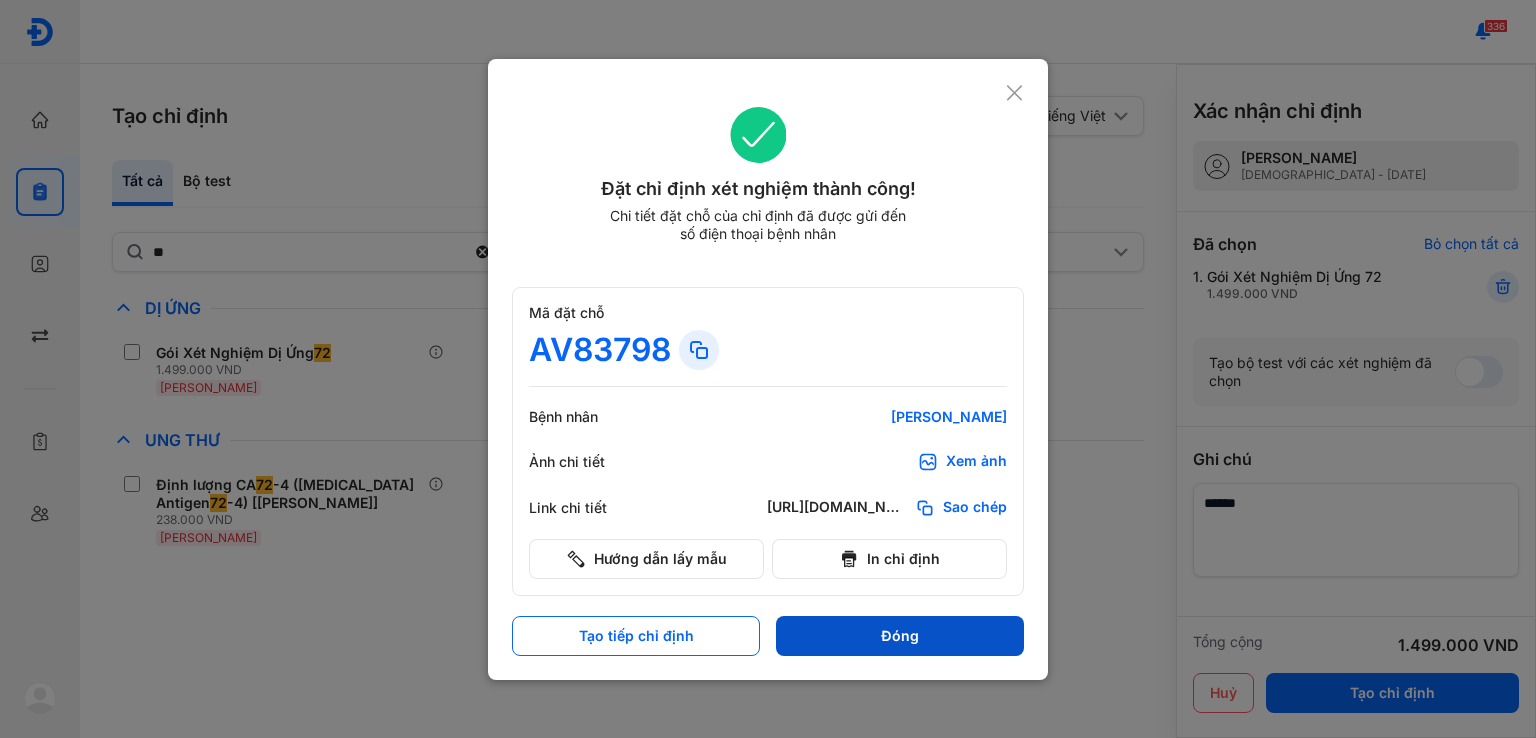 click on "Đóng" at bounding box center [900, 636] 